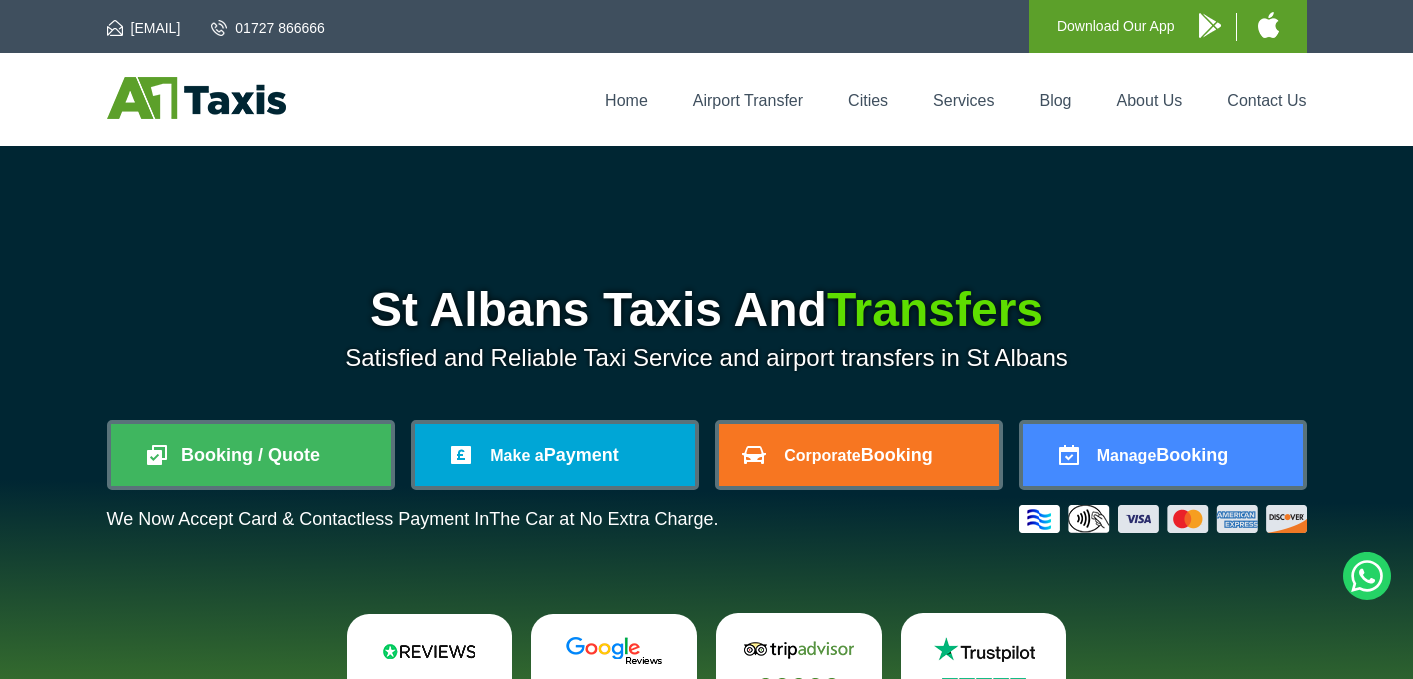 scroll, scrollTop: 39, scrollLeft: 0, axis: vertical 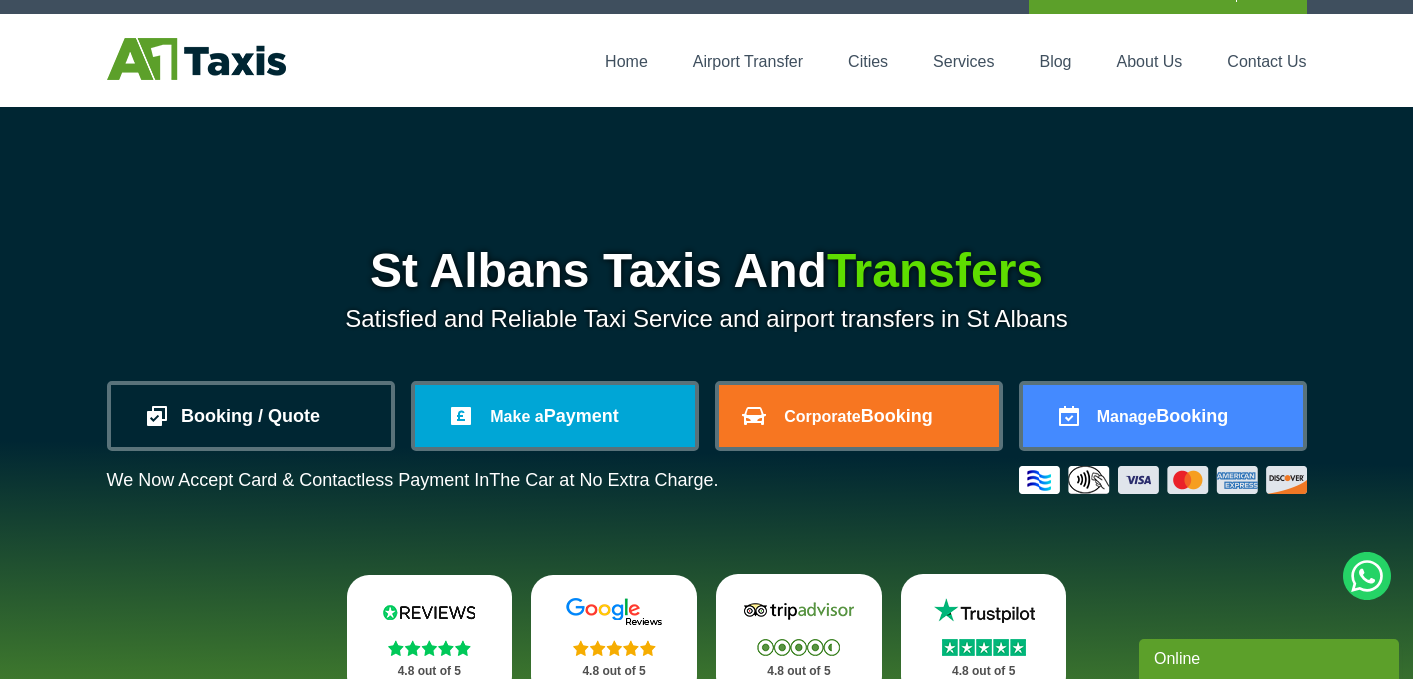 click on "Booking / Quote" at bounding box center [251, 416] 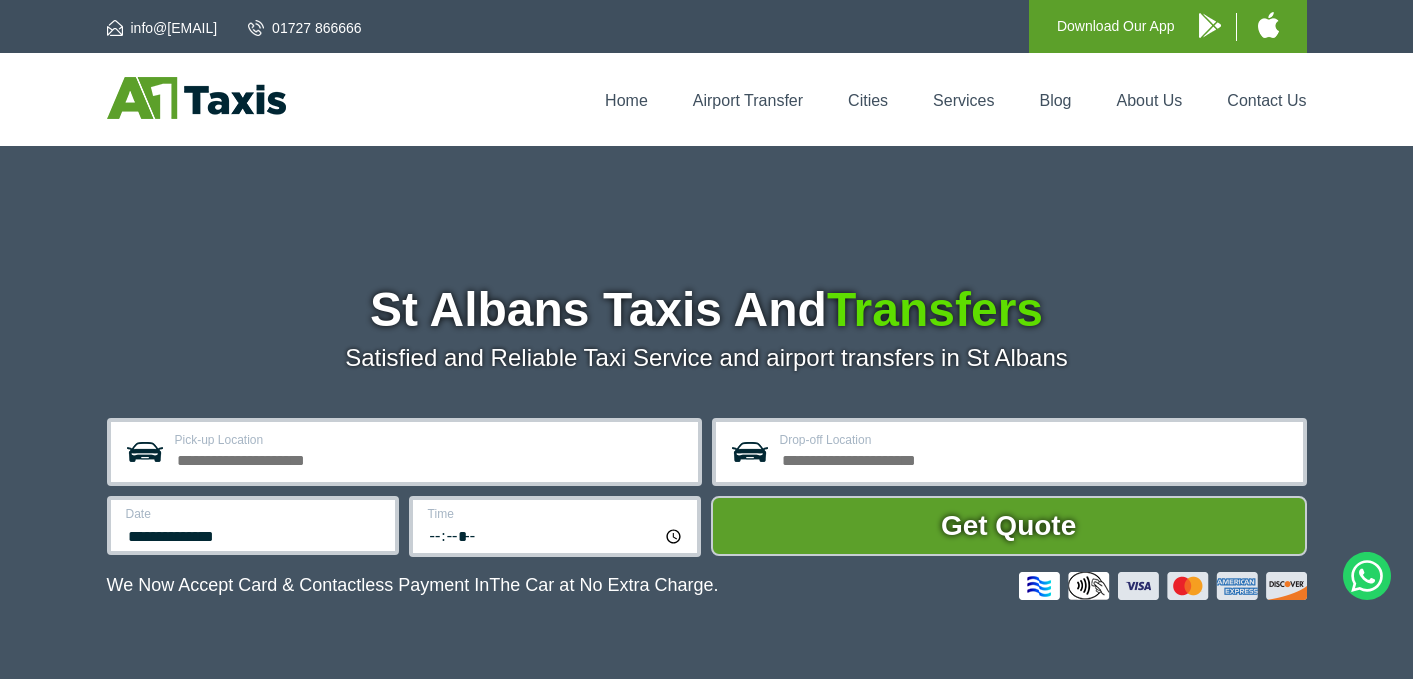 scroll, scrollTop: 0, scrollLeft: 0, axis: both 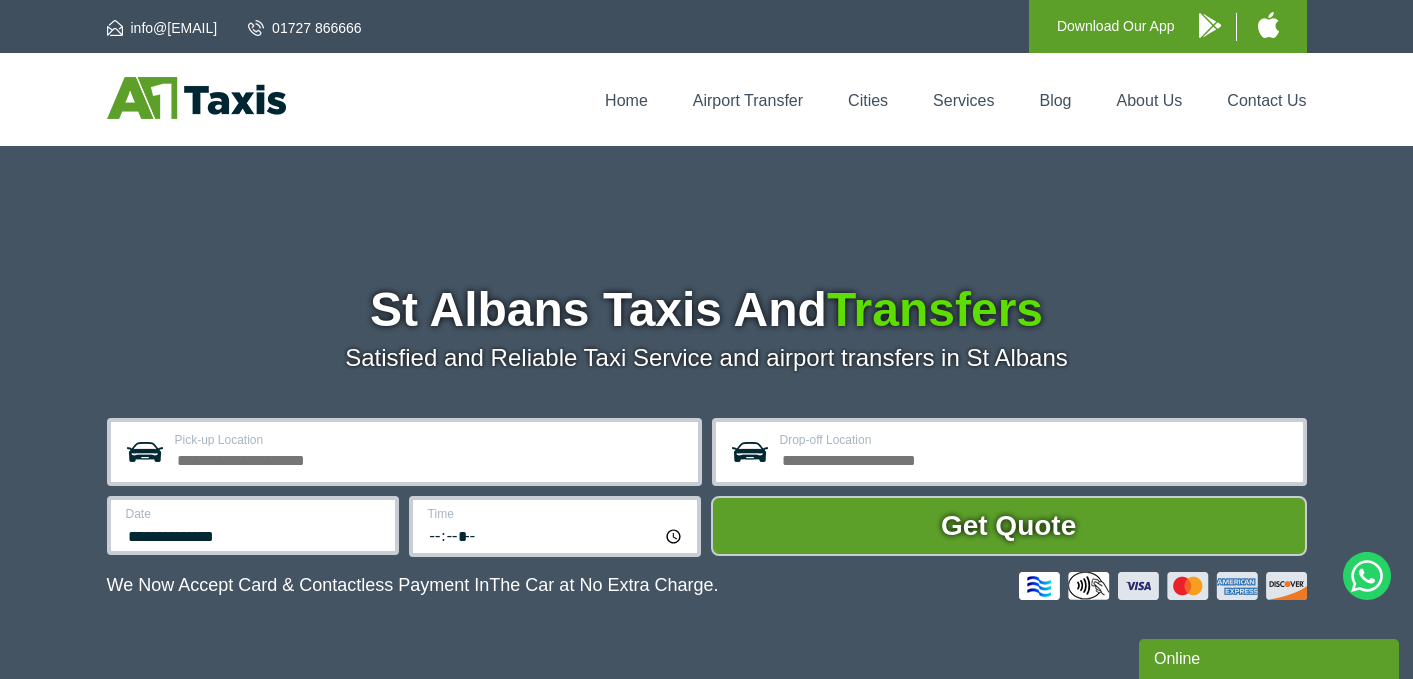 click on "Pick-up Location" at bounding box center (430, 458) 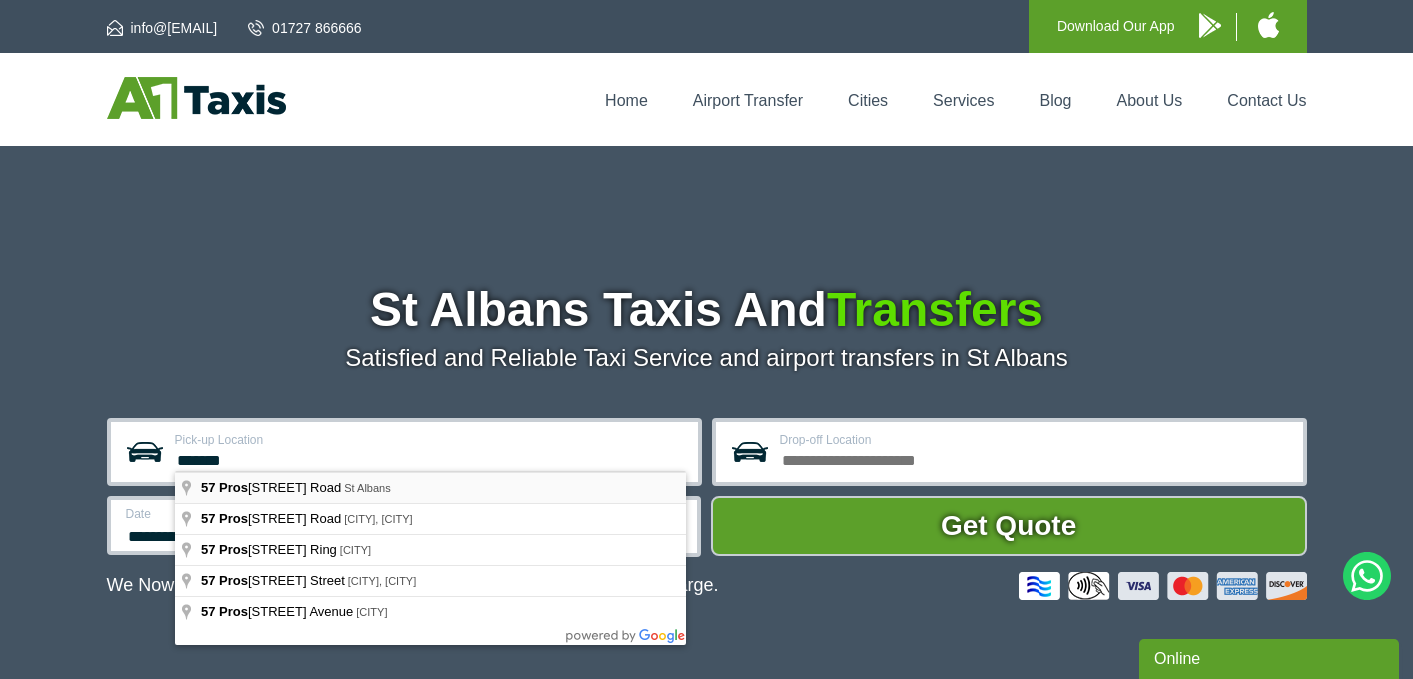 type on "**********" 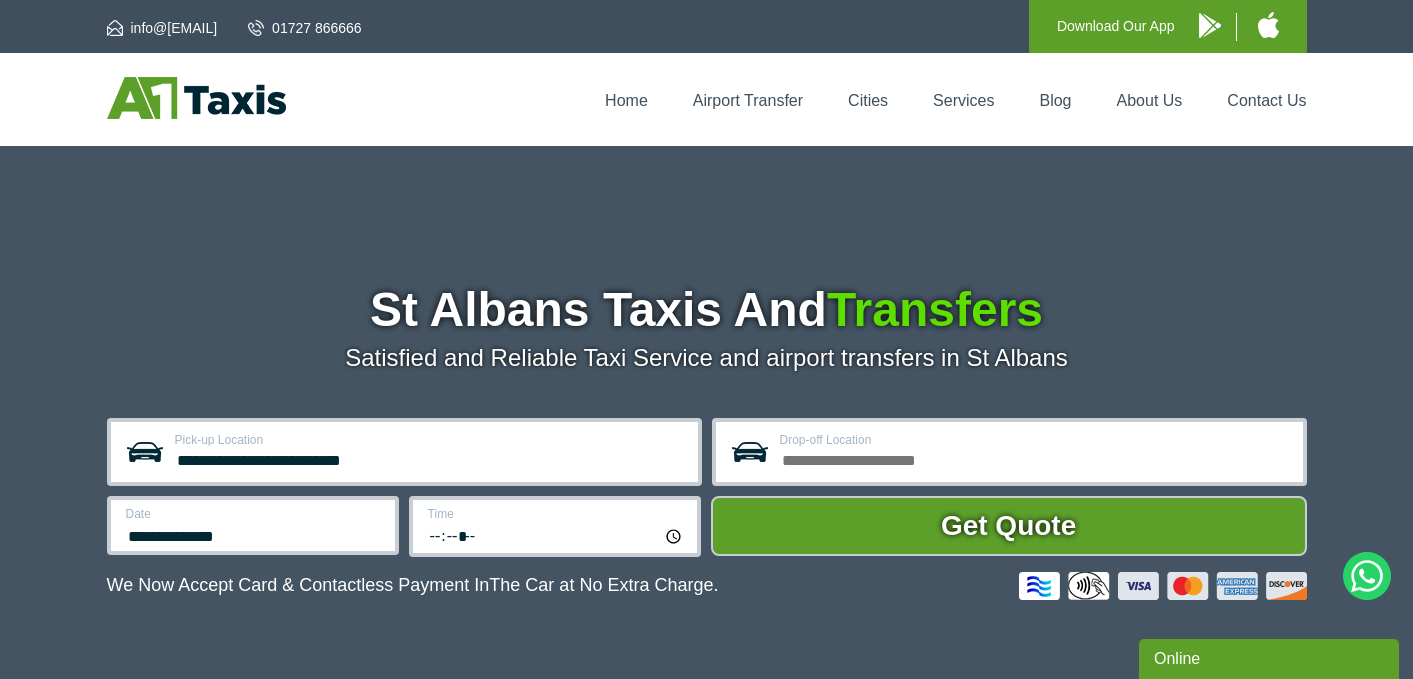 click on "Drop-off Location" at bounding box center [1035, 458] 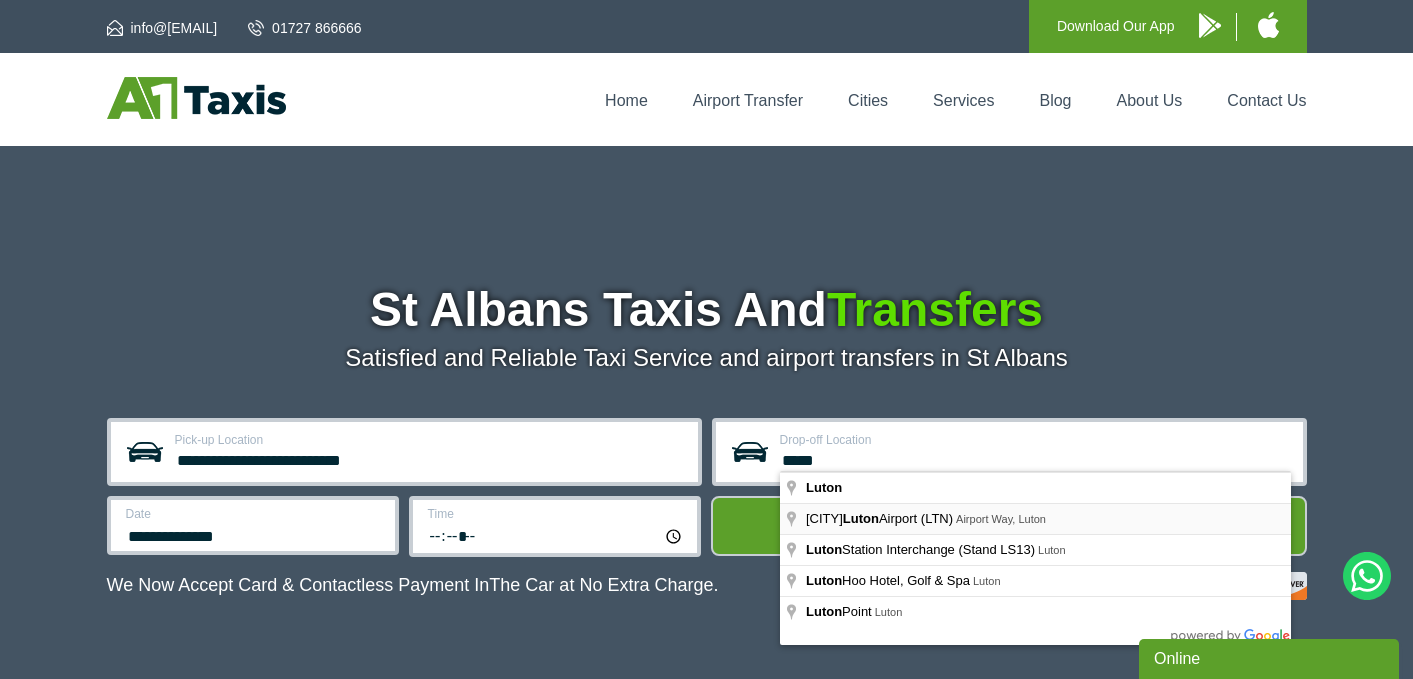 type on "**********" 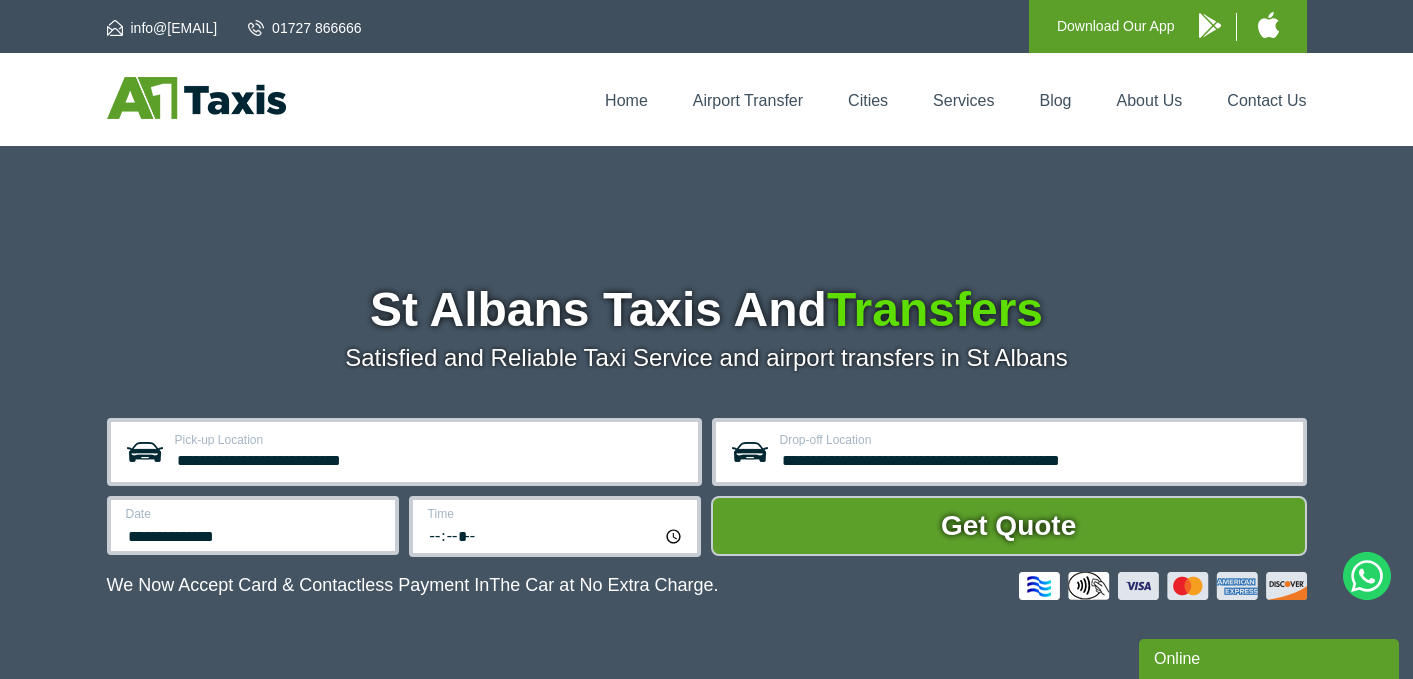 click on "*****" at bounding box center (556, 535) 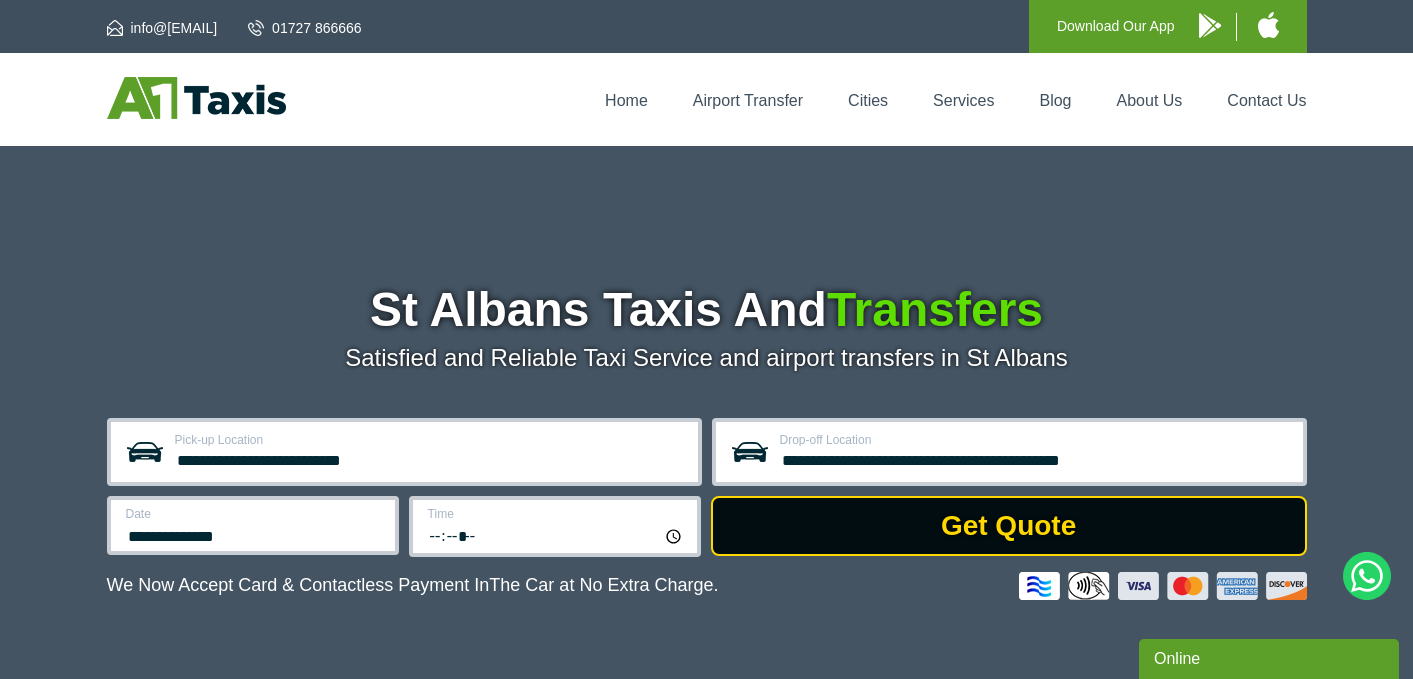 click on "Get Quote" at bounding box center (1009, 526) 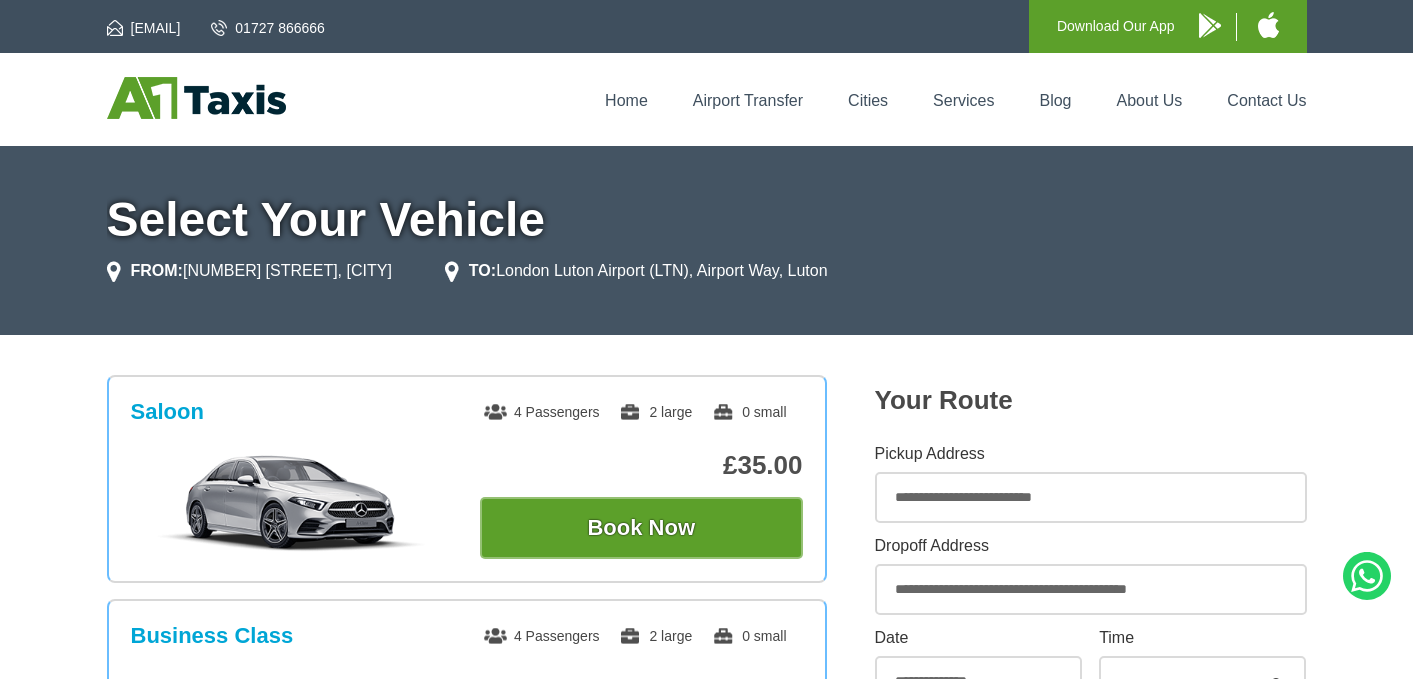 scroll, scrollTop: 0, scrollLeft: 0, axis: both 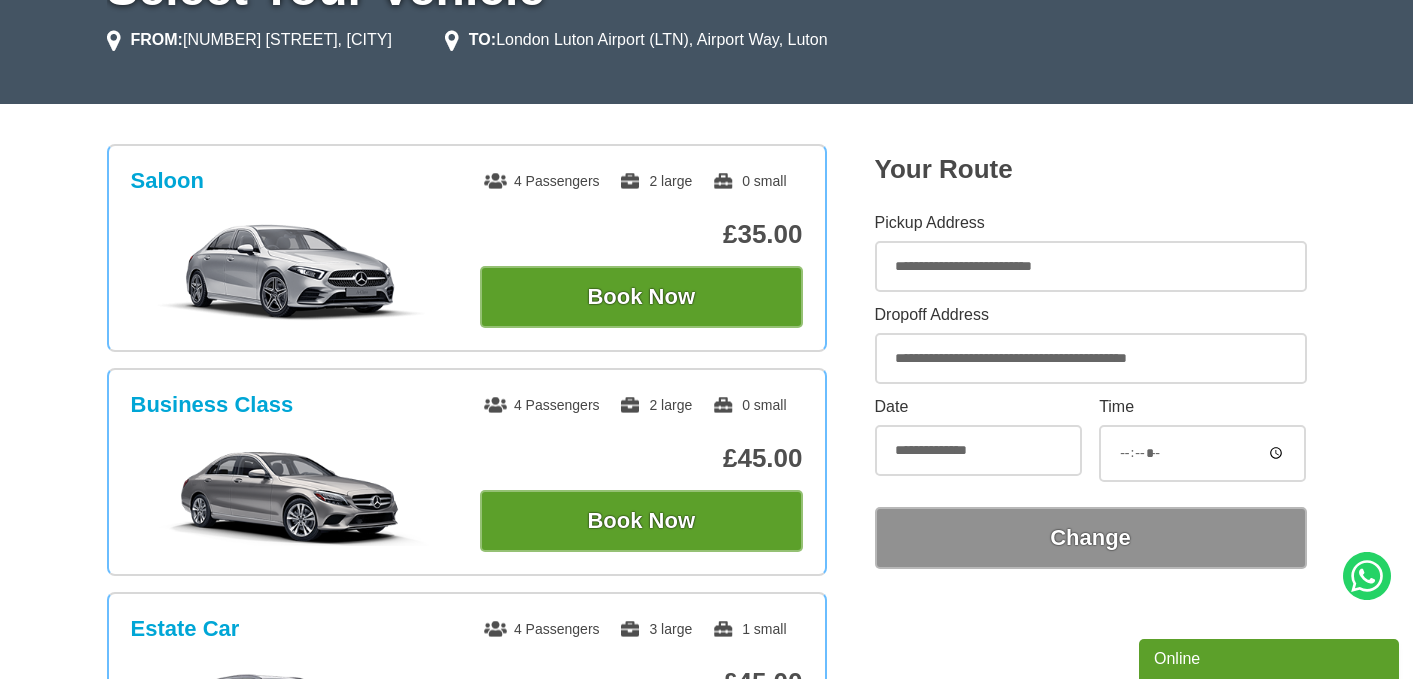 click on "*****" at bounding box center [1202, 453] 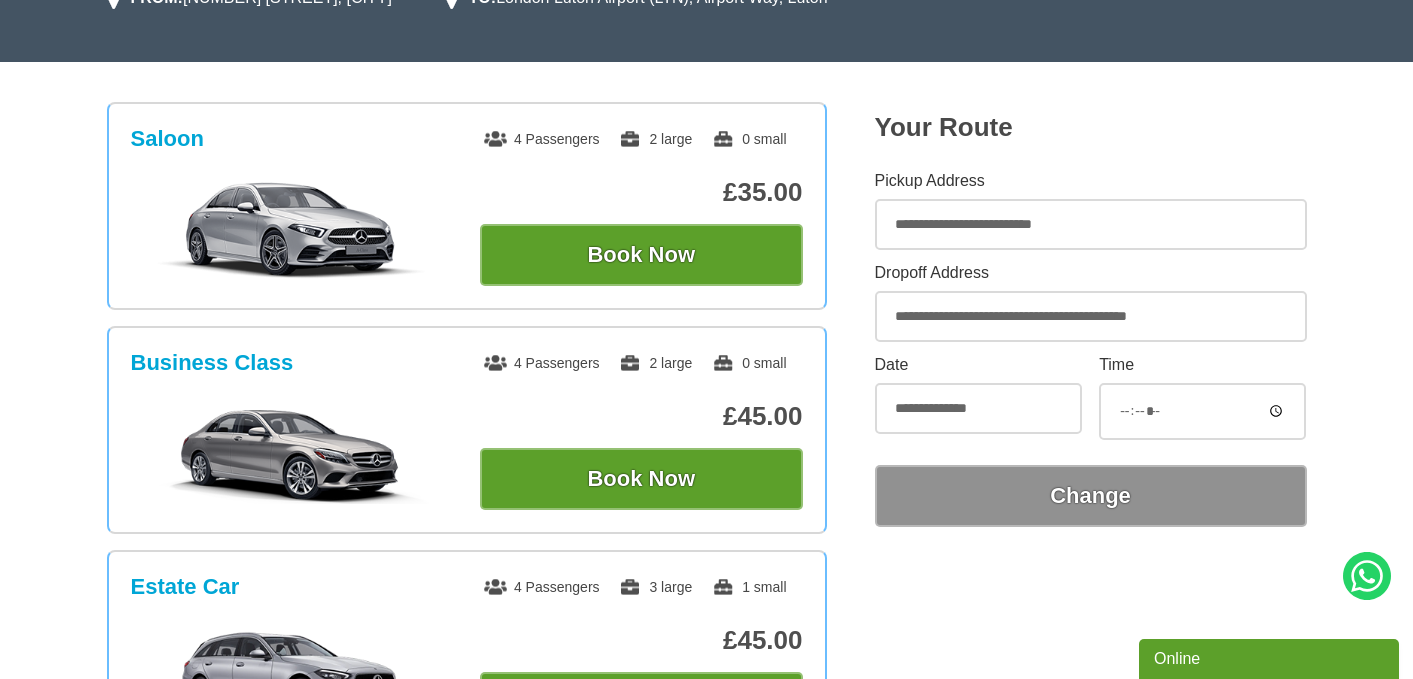 scroll, scrollTop: 312, scrollLeft: 0, axis: vertical 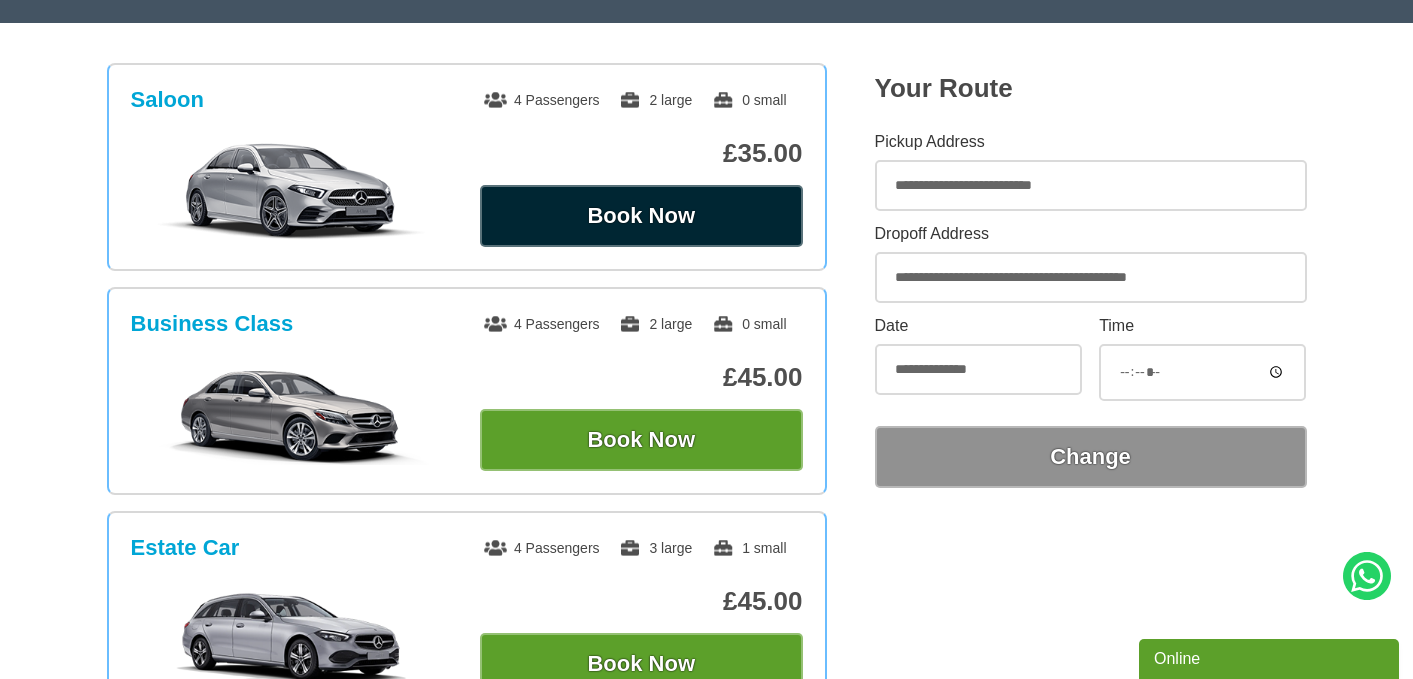 click on "Book Now" at bounding box center [641, 216] 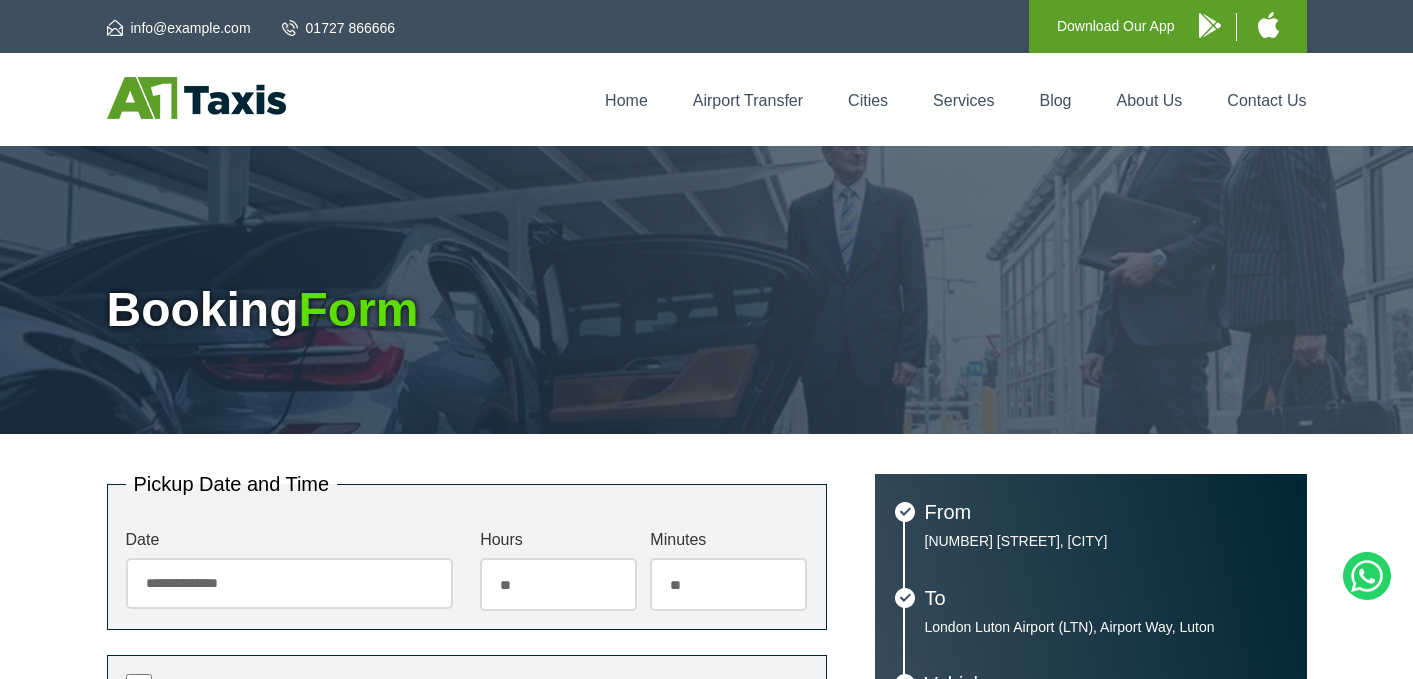scroll, scrollTop: 0, scrollLeft: 0, axis: both 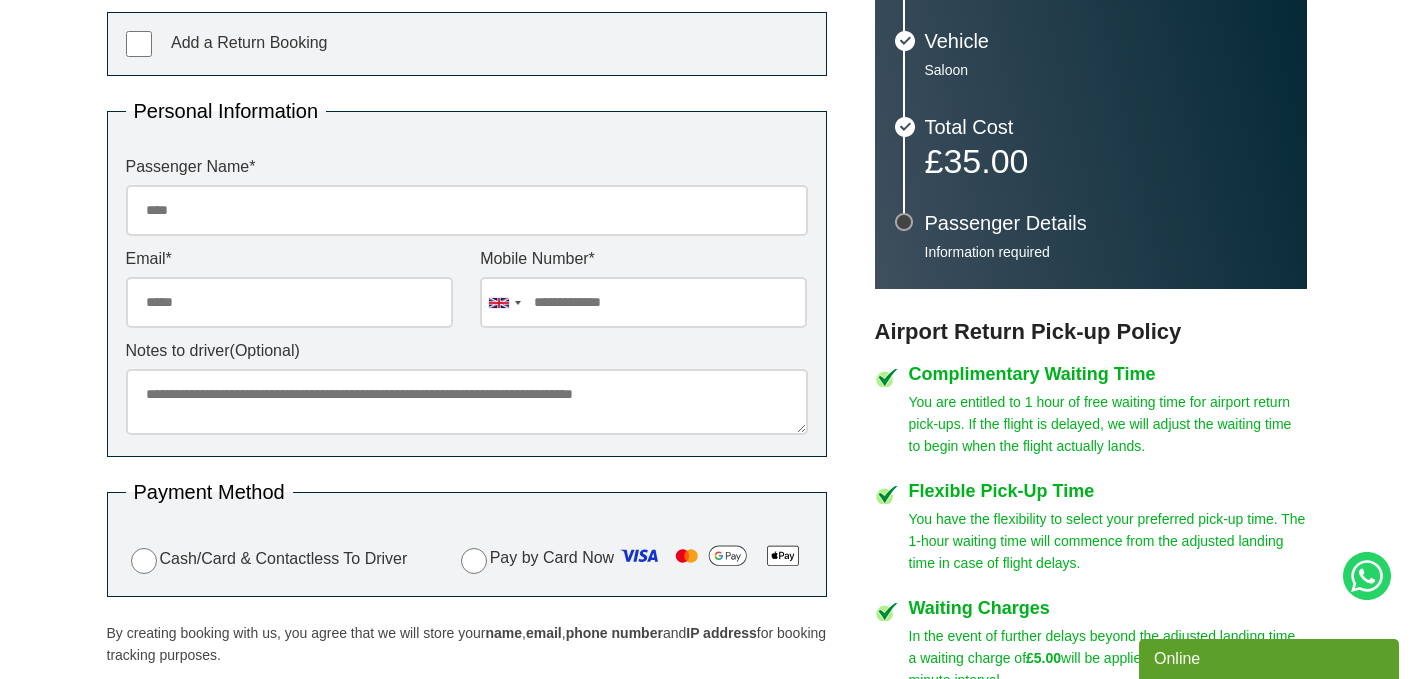 click on "Passenger Name  *" at bounding box center (467, 210) 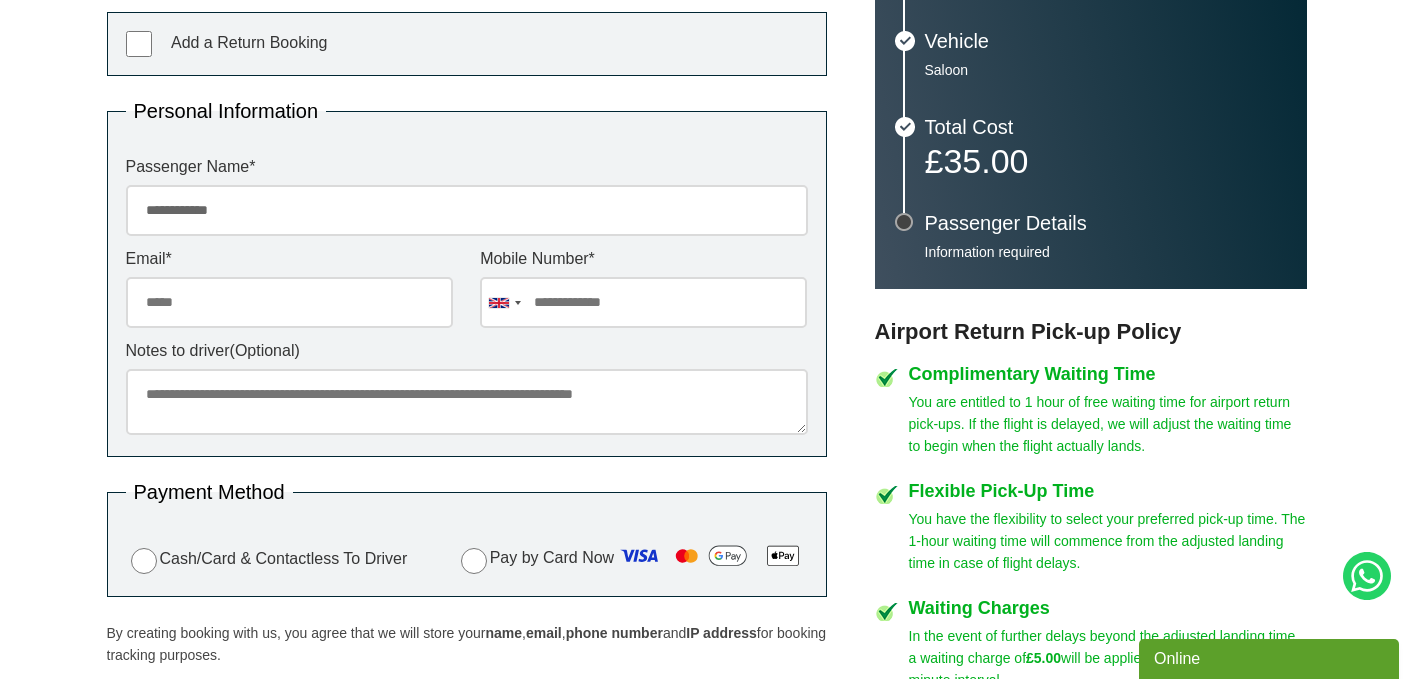 type on "**********" 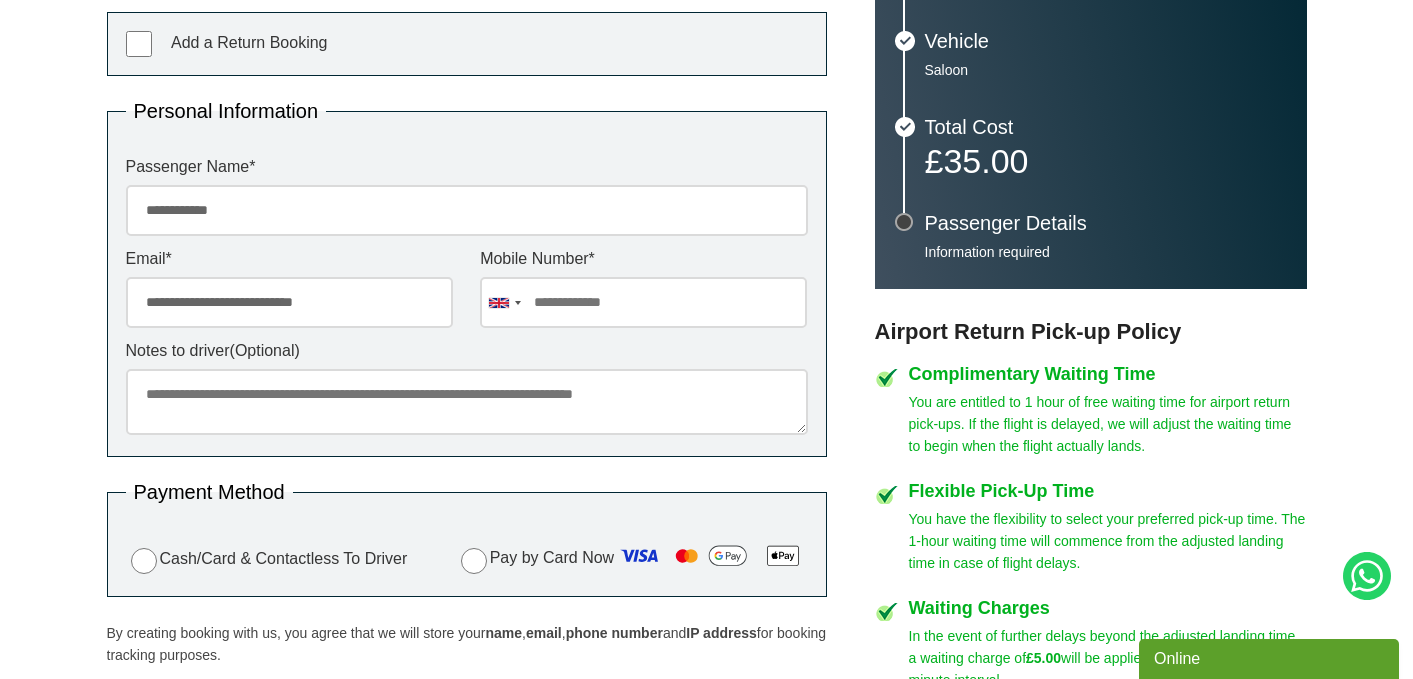 type on "**********" 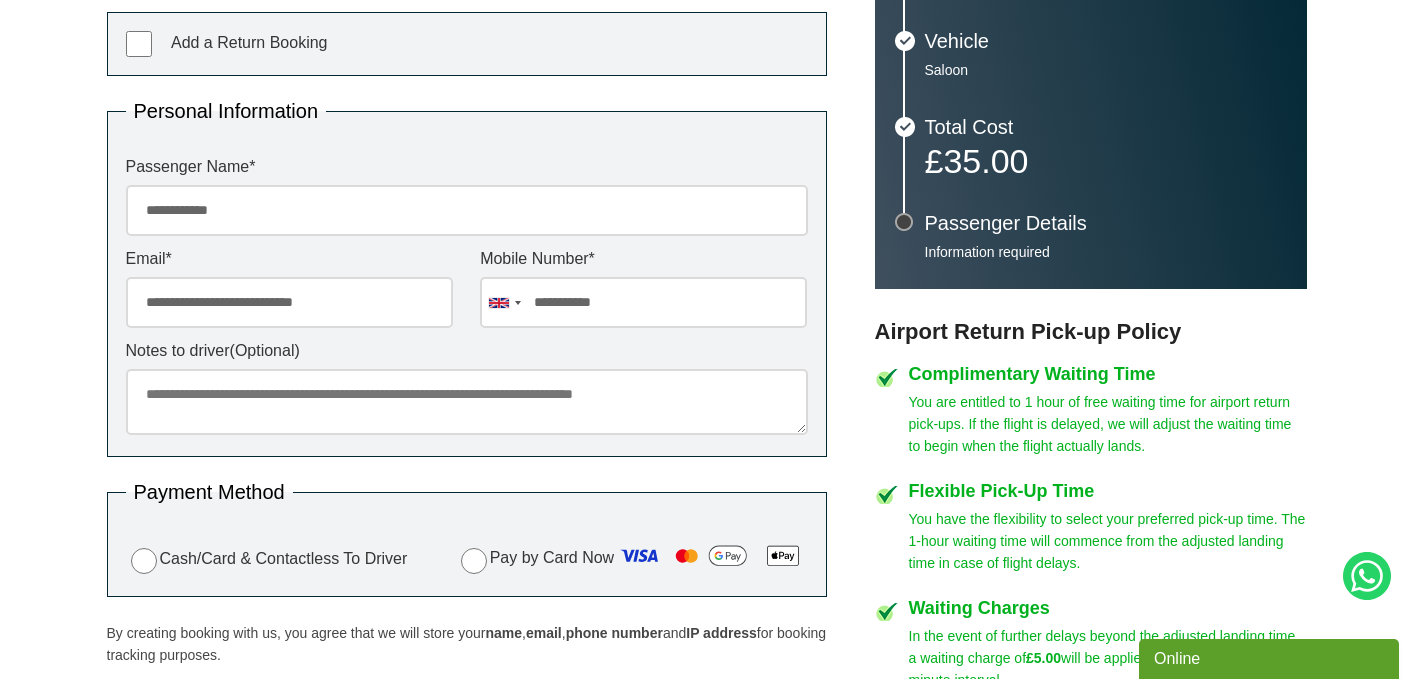 type on "**********" 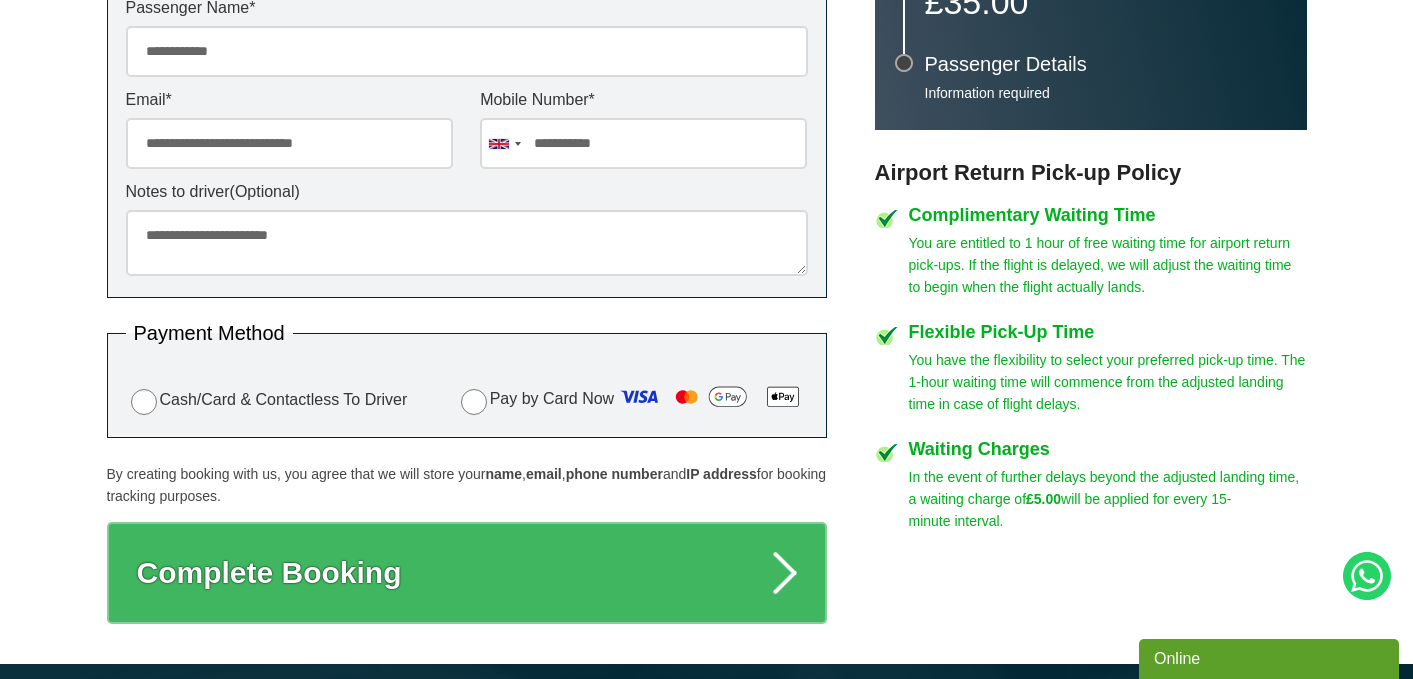 scroll, scrollTop: 808, scrollLeft: 0, axis: vertical 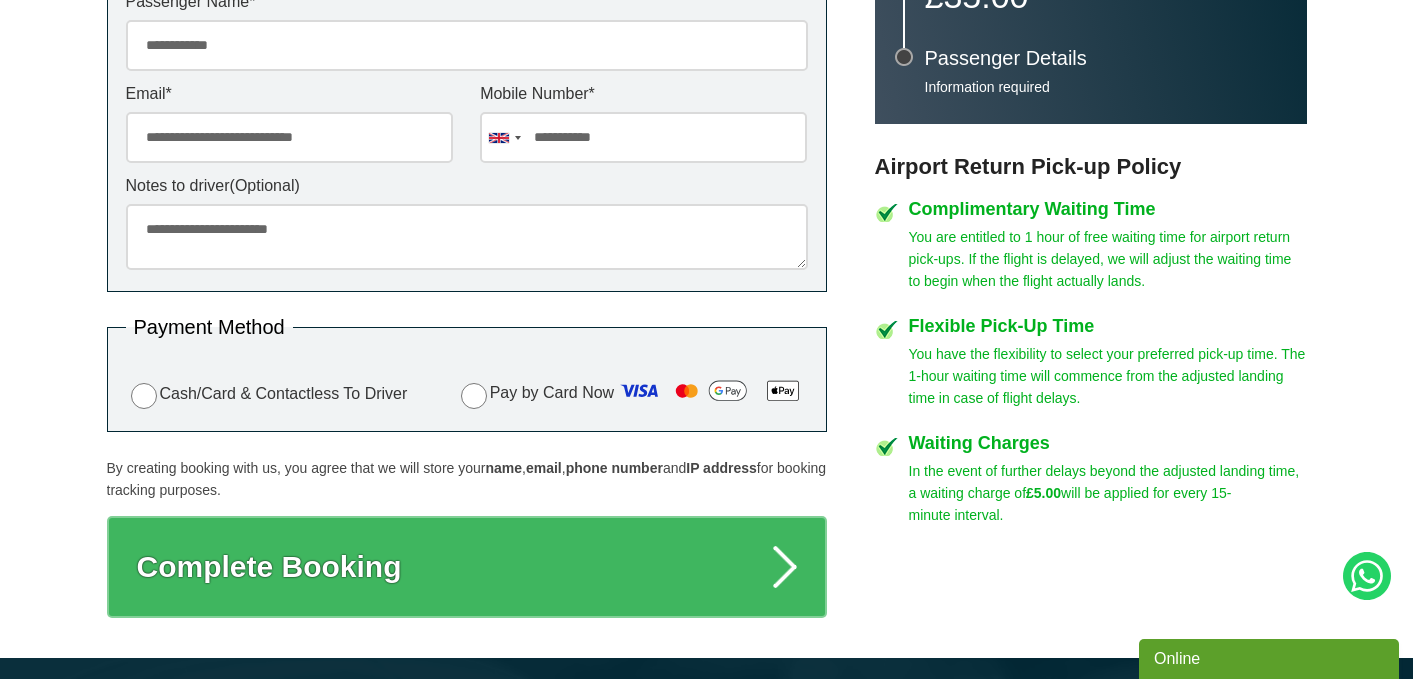 type on "**********" 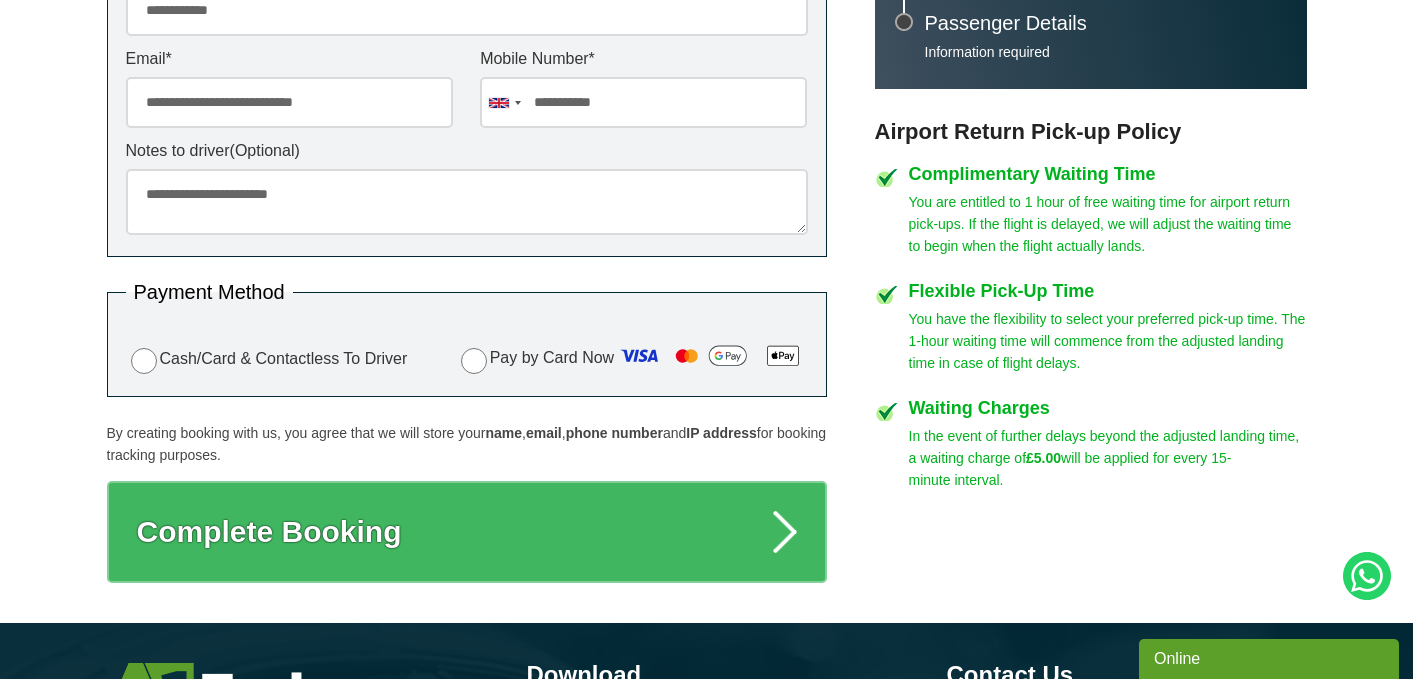 scroll, scrollTop: 850, scrollLeft: 0, axis: vertical 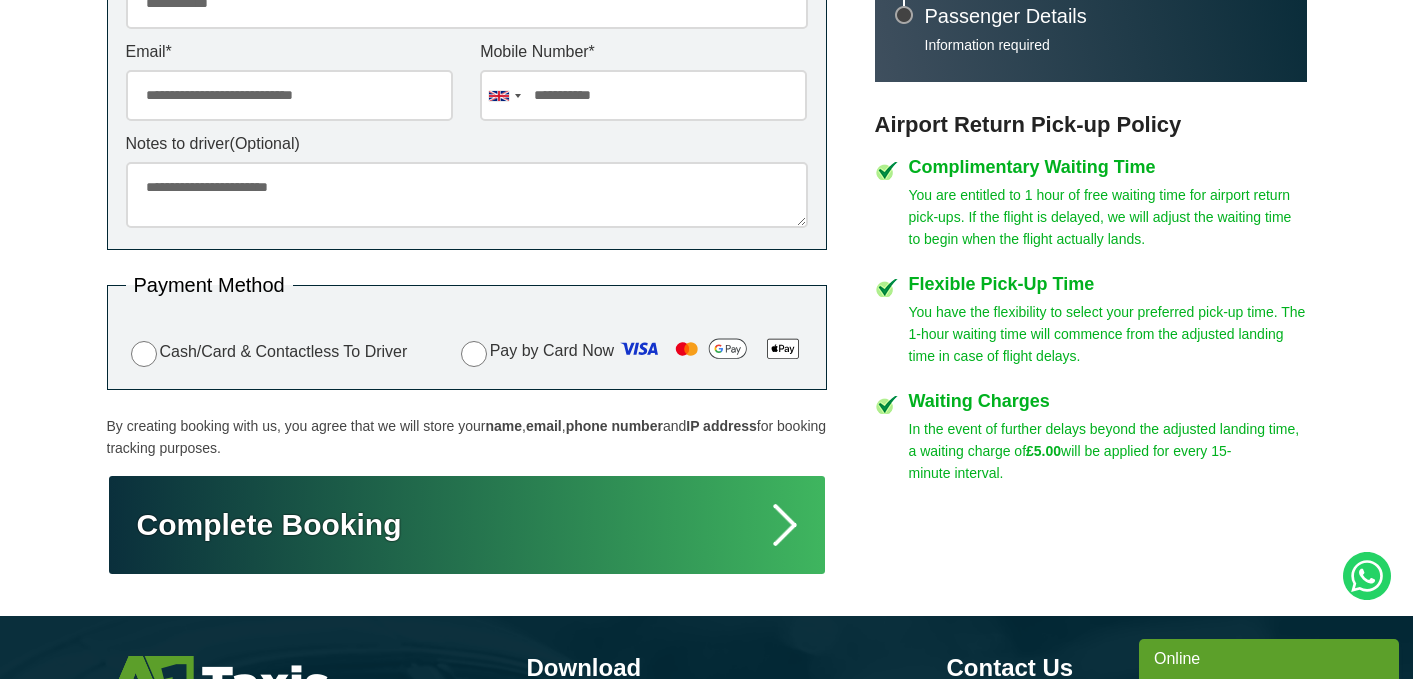click on "Complete Booking" at bounding box center (467, 525) 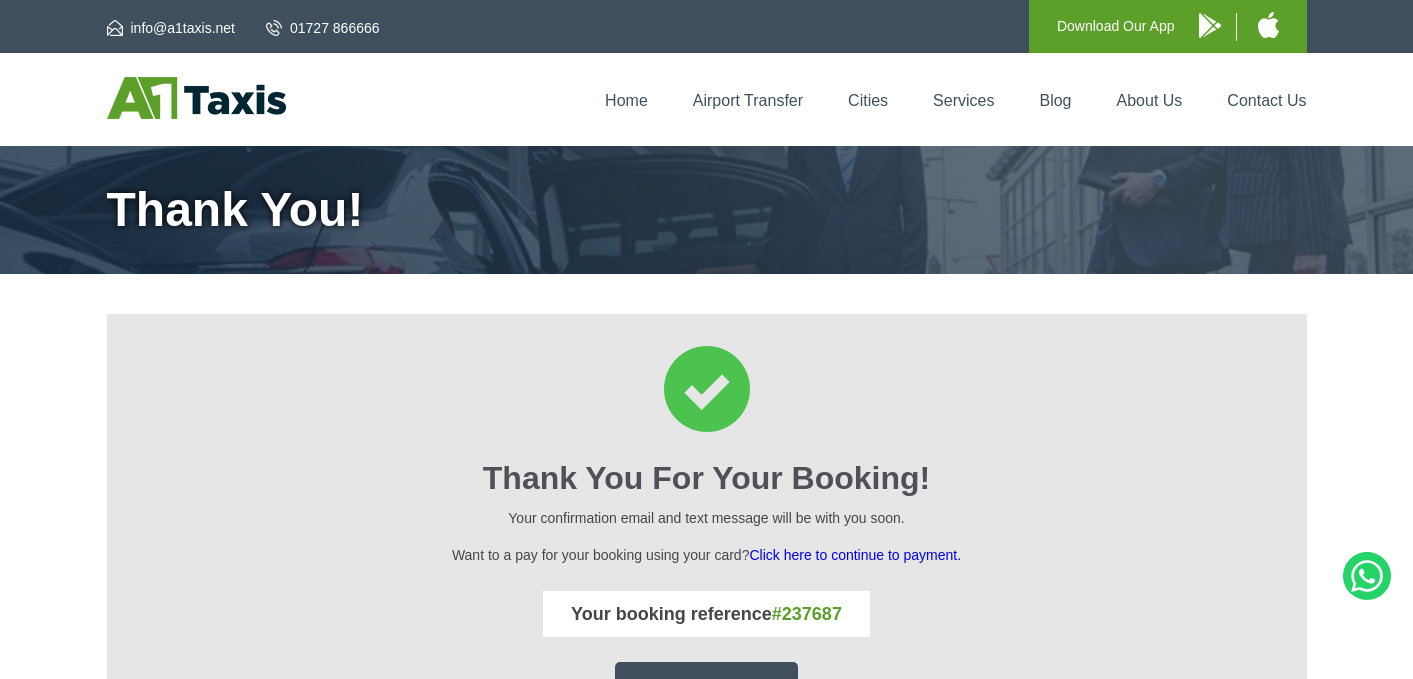 scroll, scrollTop: 0, scrollLeft: 0, axis: both 